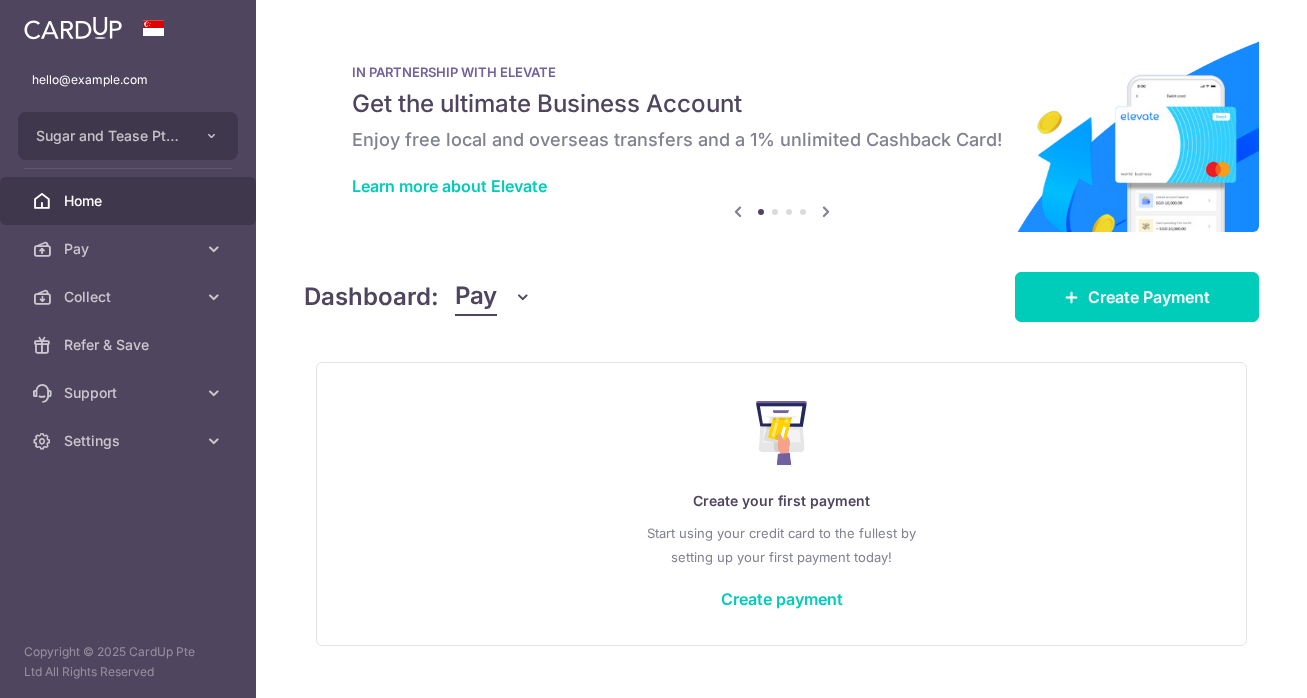 scroll, scrollTop: 0, scrollLeft: 0, axis: both 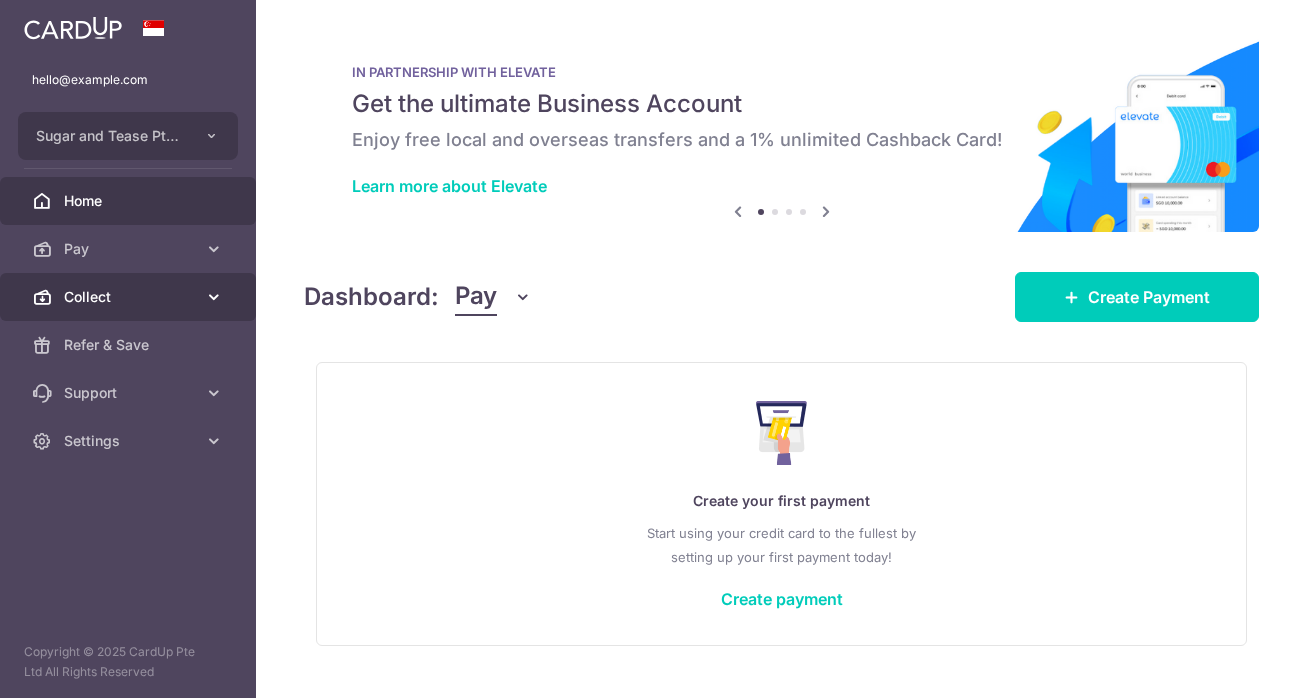 click on "Collect" at bounding box center (130, 297) 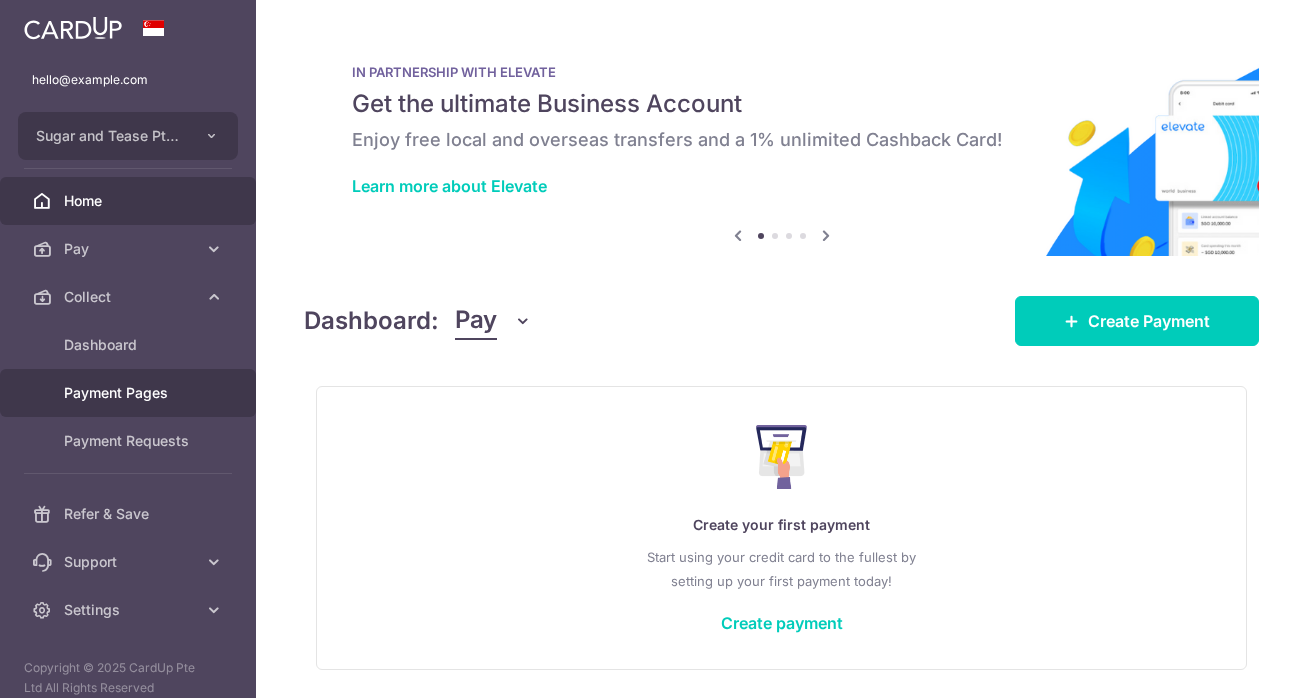 scroll, scrollTop: 0, scrollLeft: 0, axis: both 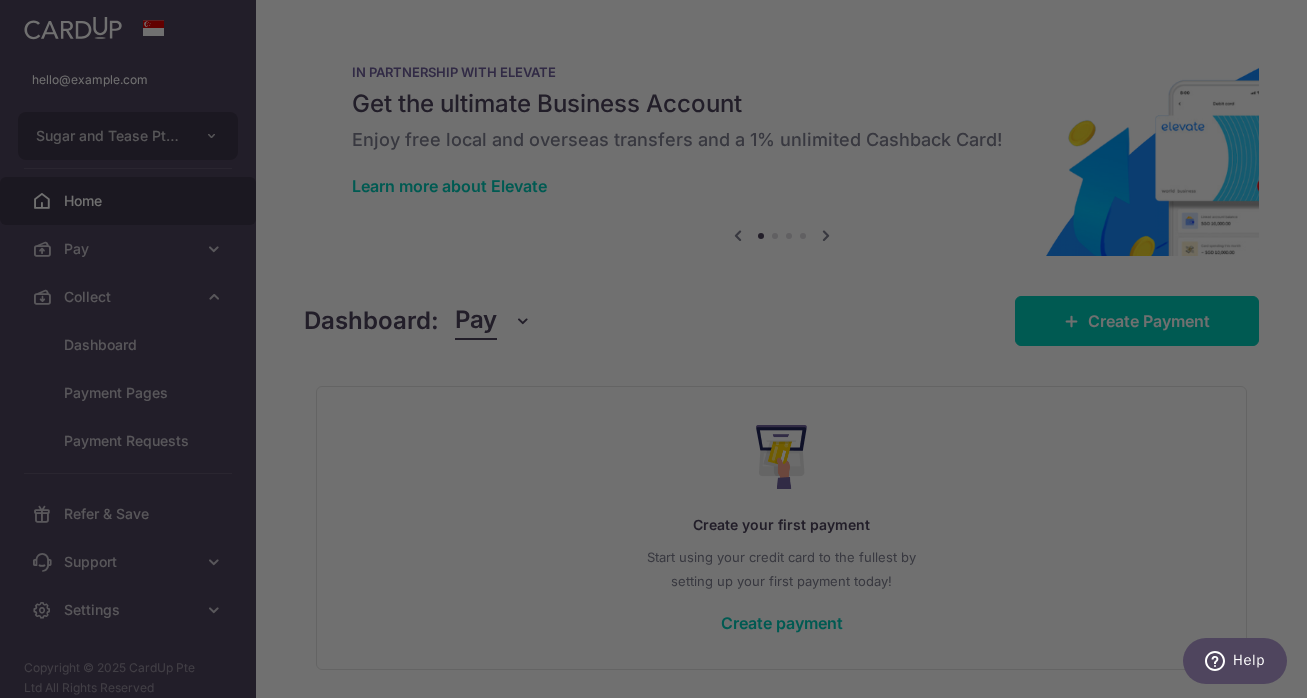 click at bounding box center (660, 352) 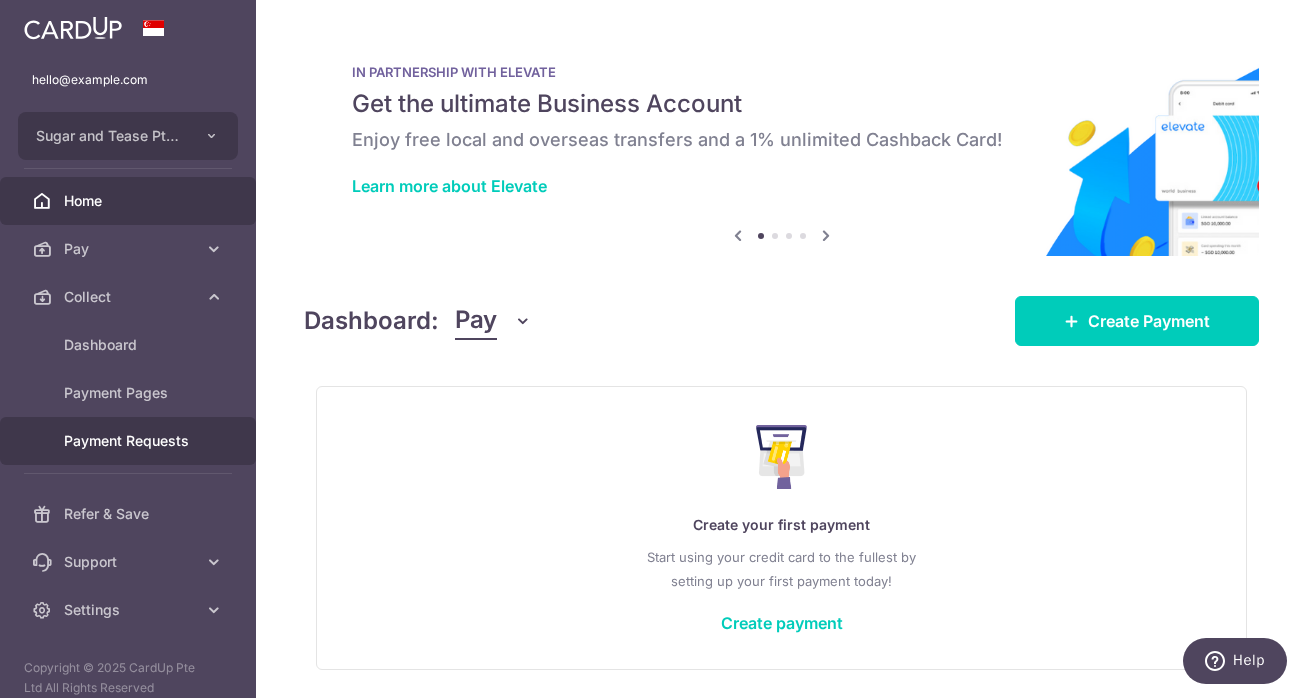 click on "Payment Requests" at bounding box center (130, 441) 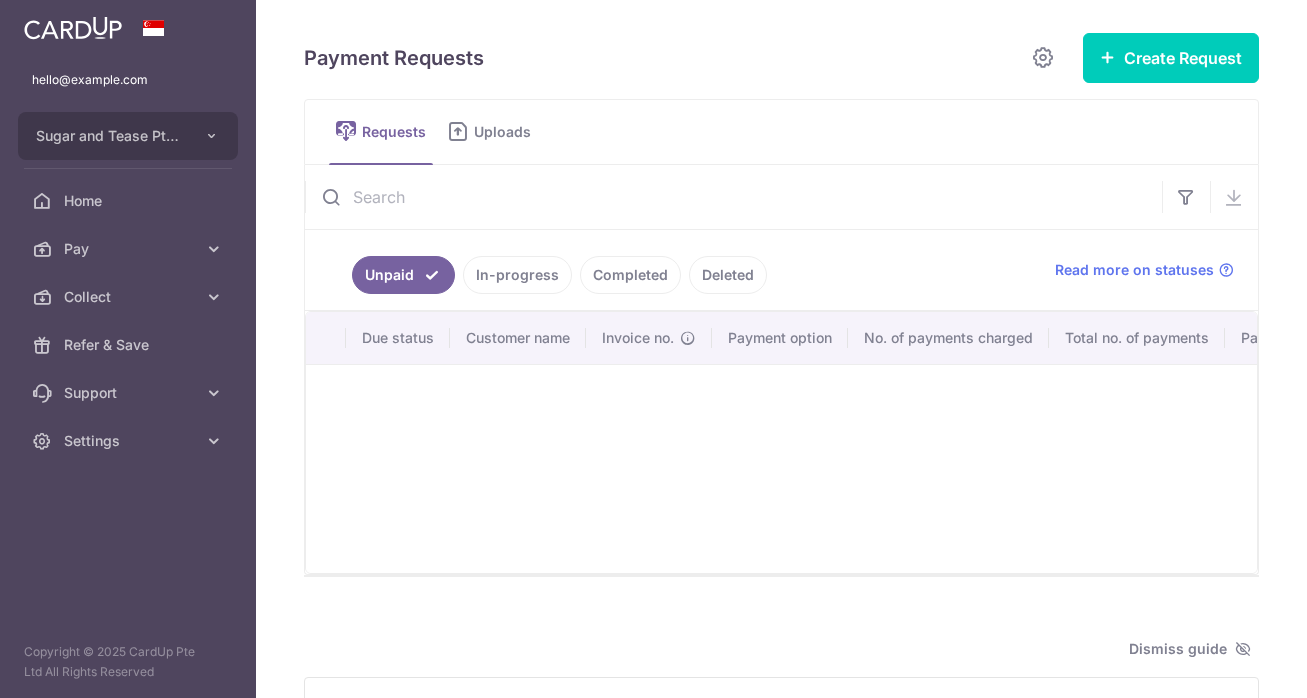 scroll, scrollTop: 0, scrollLeft: 0, axis: both 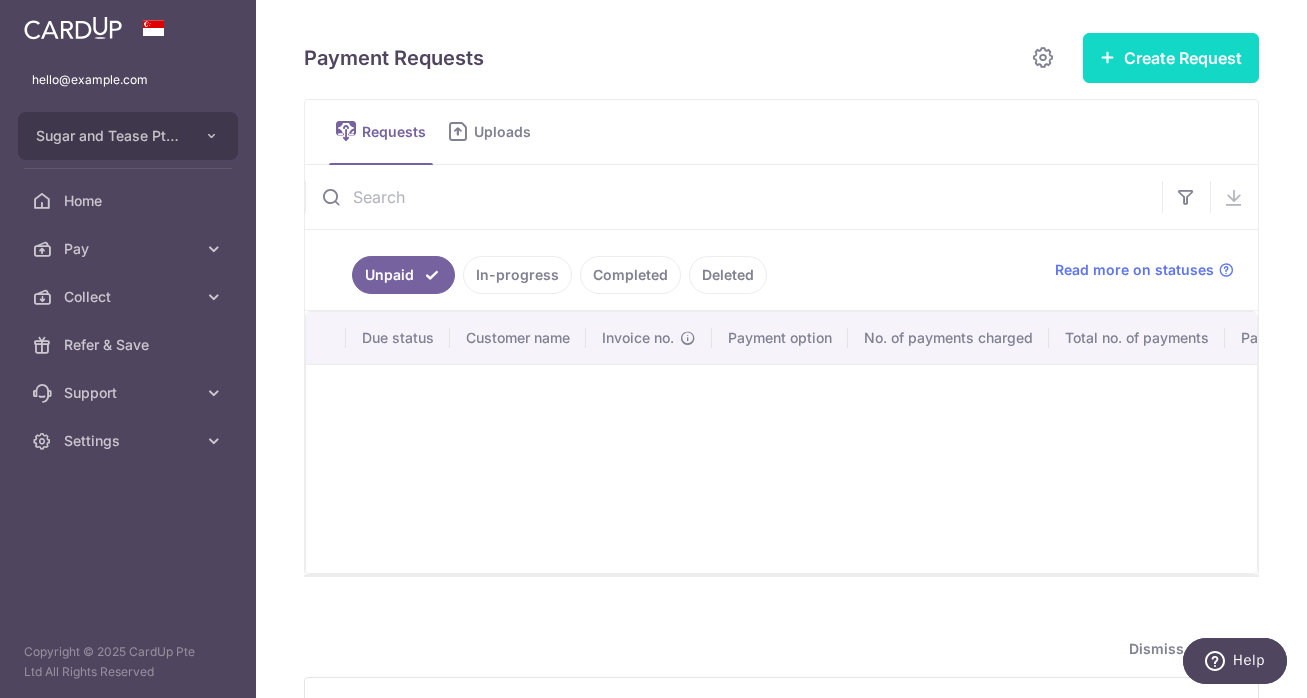click on "Create Request" at bounding box center [1171, 58] 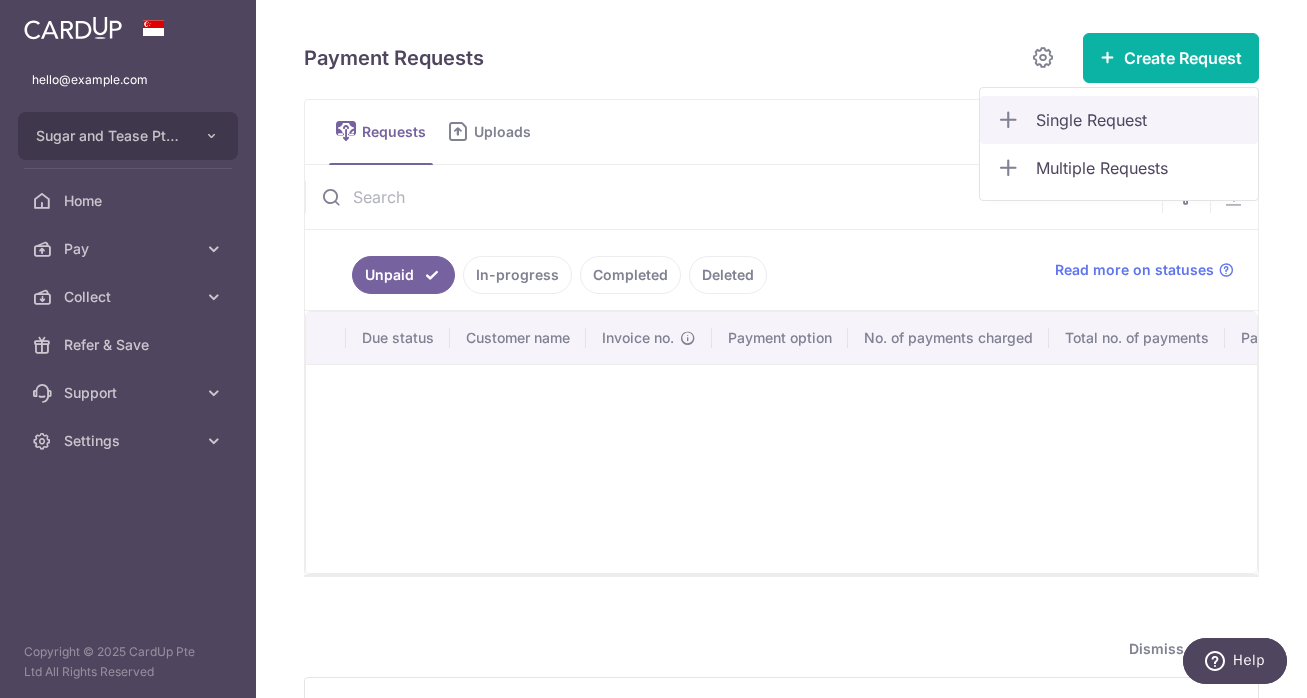 click on "Single Request" at bounding box center [1119, 120] 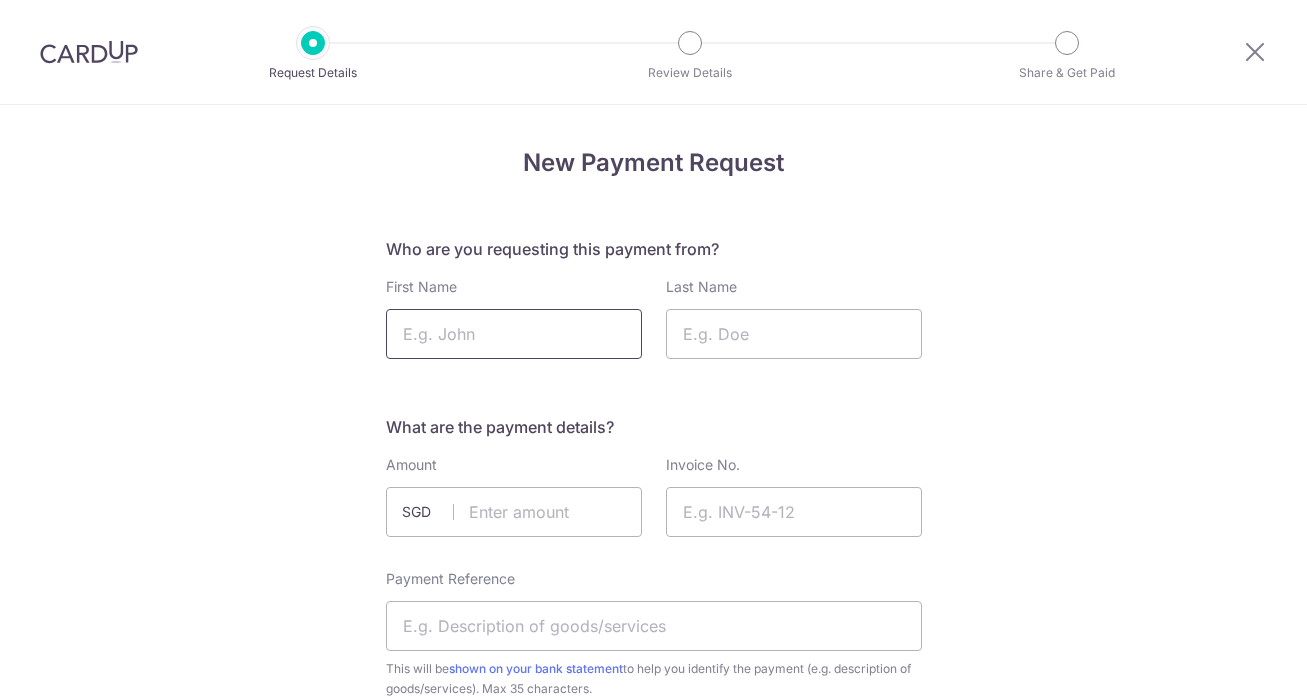 scroll, scrollTop: 0, scrollLeft: 0, axis: both 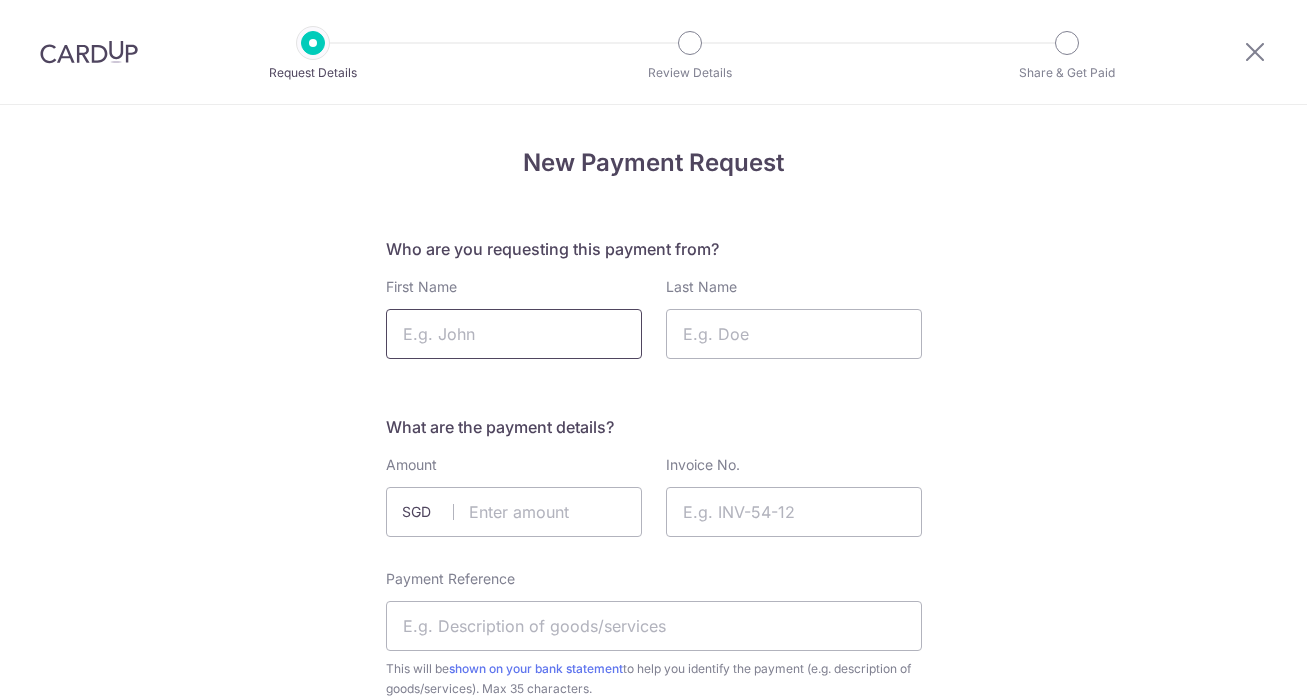click on "First Name" at bounding box center [514, 334] 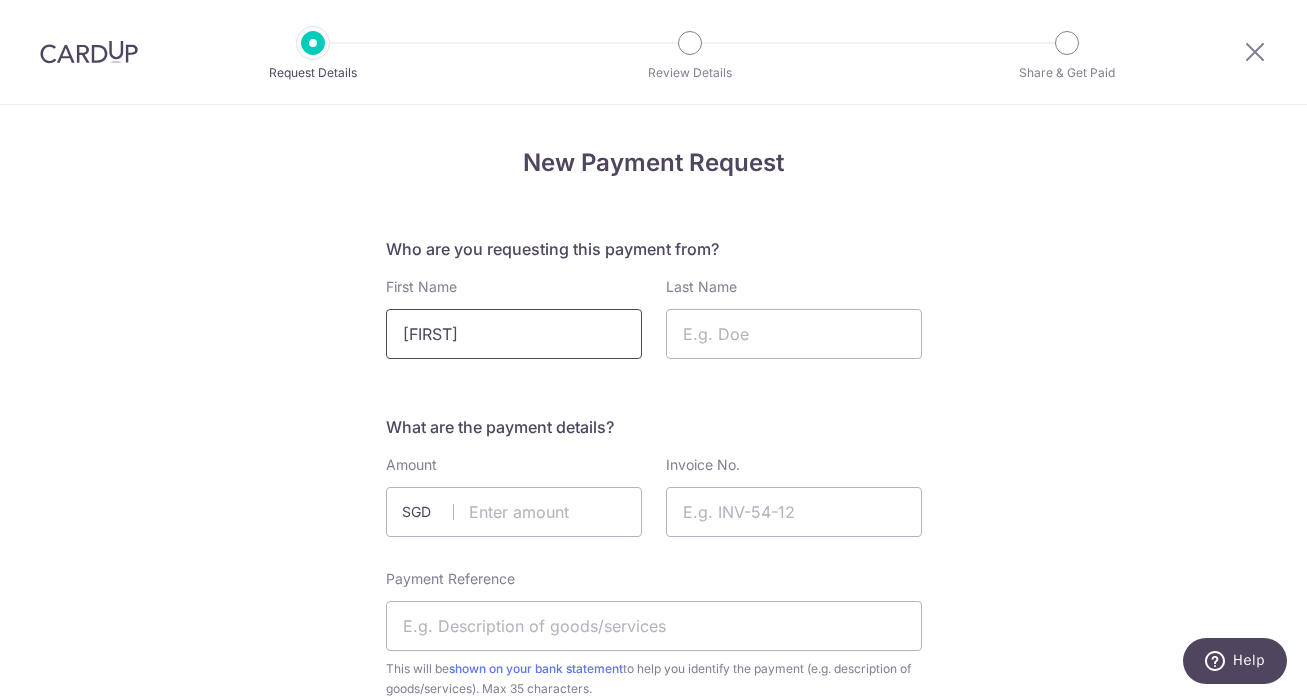 type on "[FIRST]" 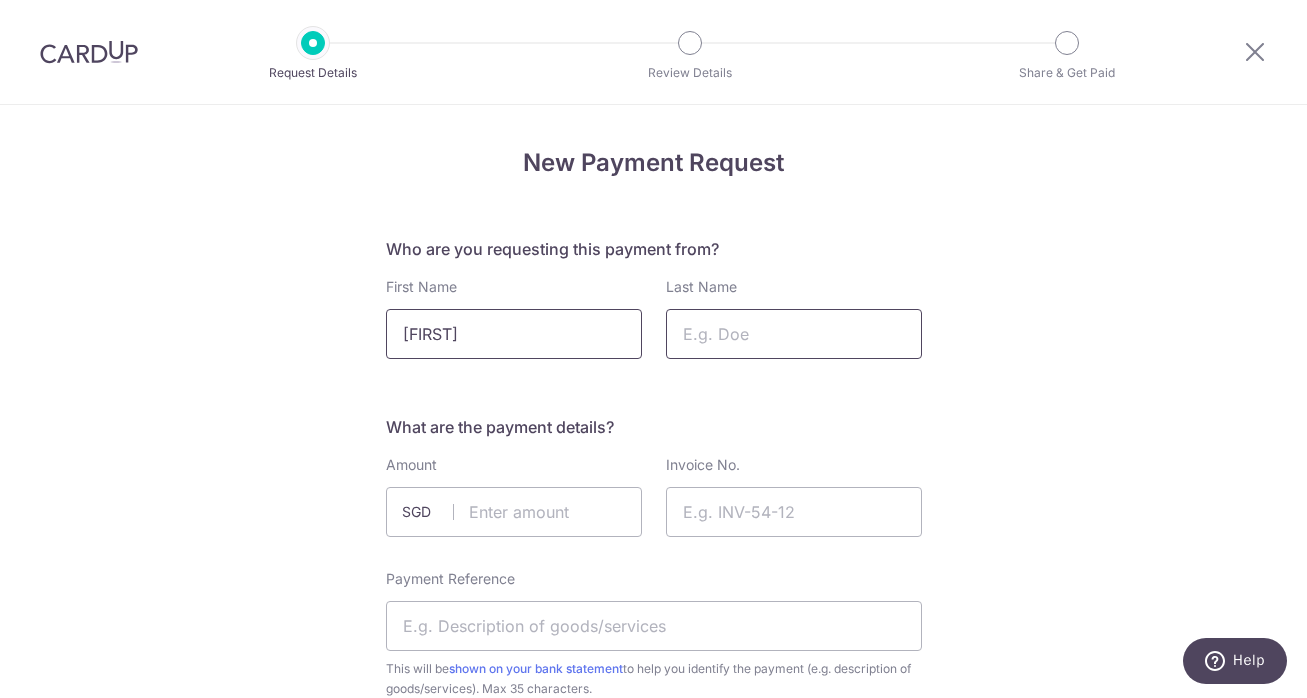 type on "(" 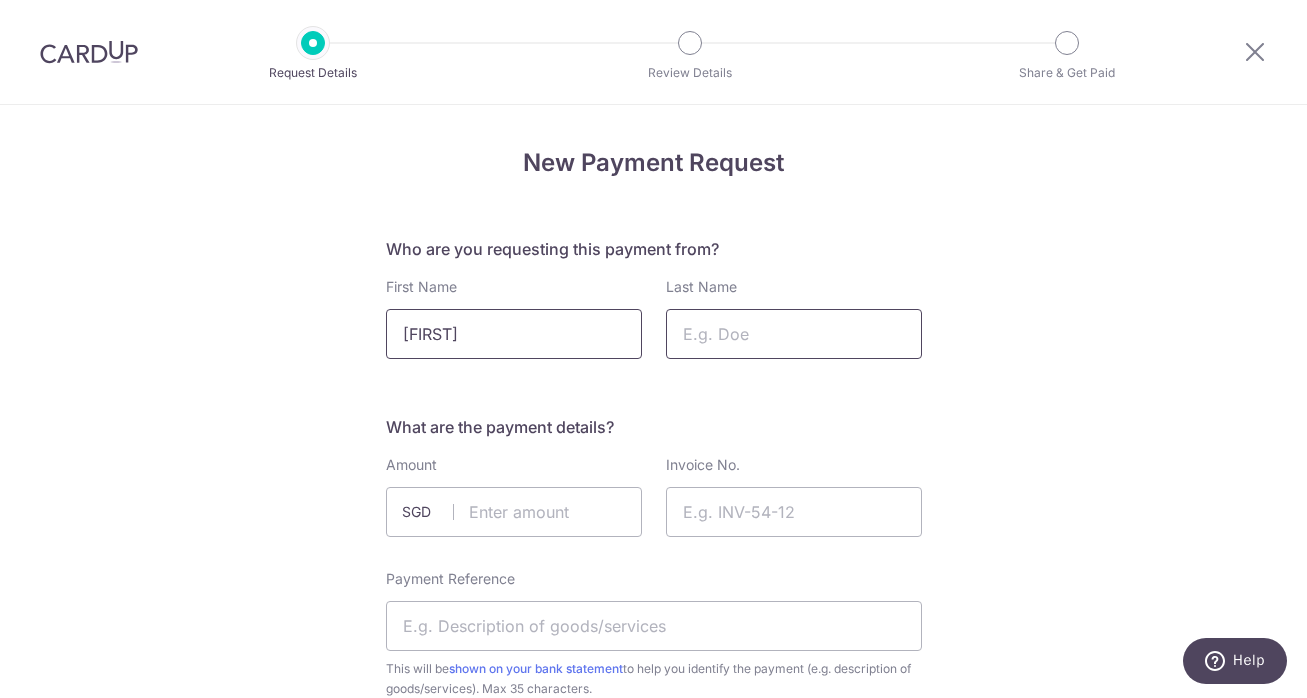 type on "(" 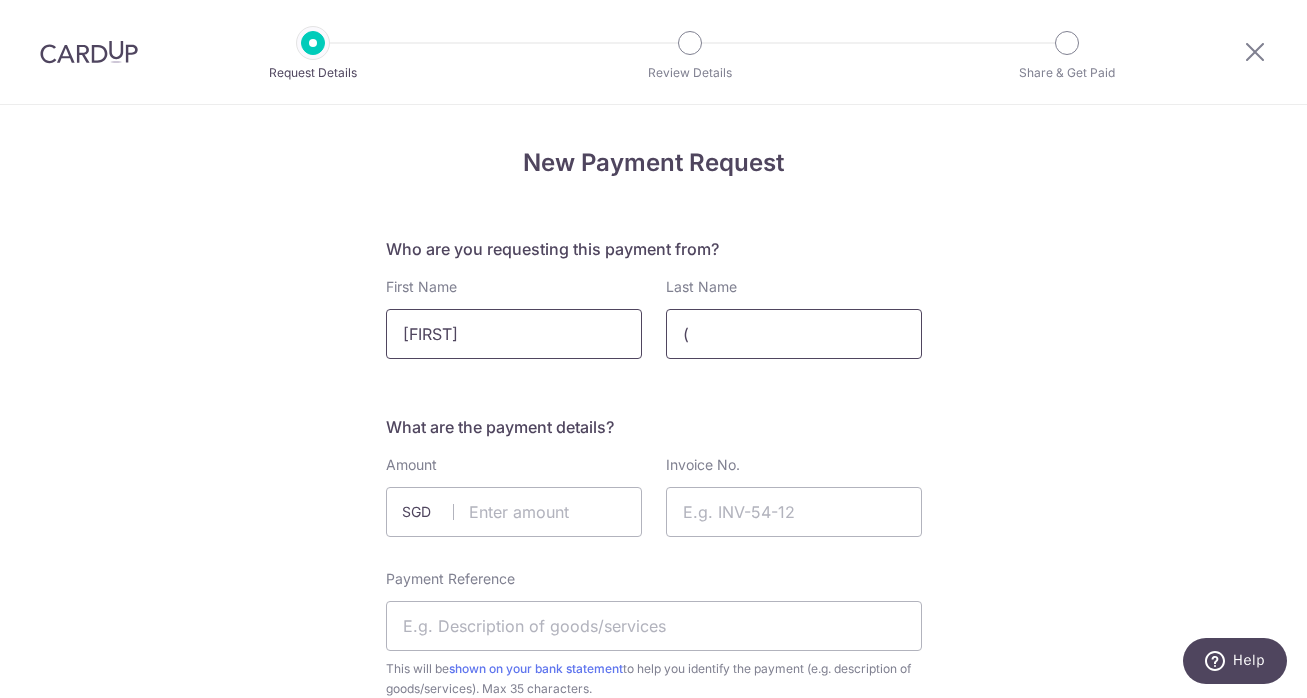 type 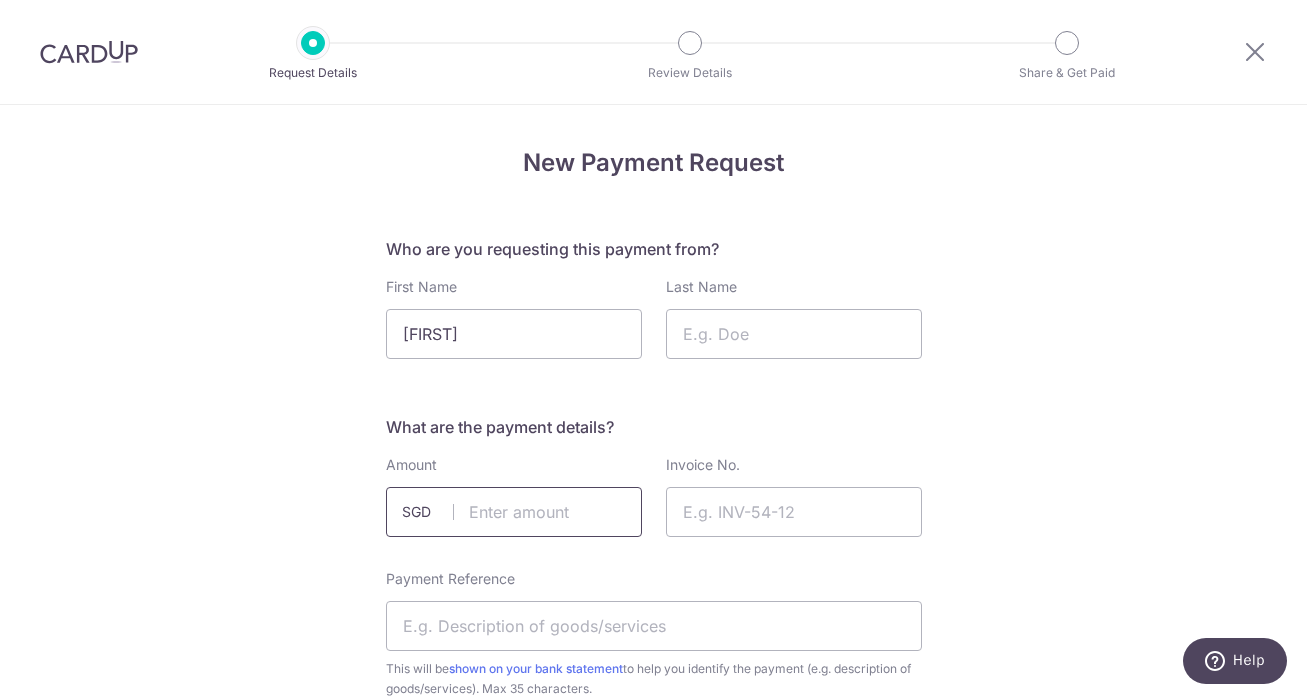 click at bounding box center (514, 512) 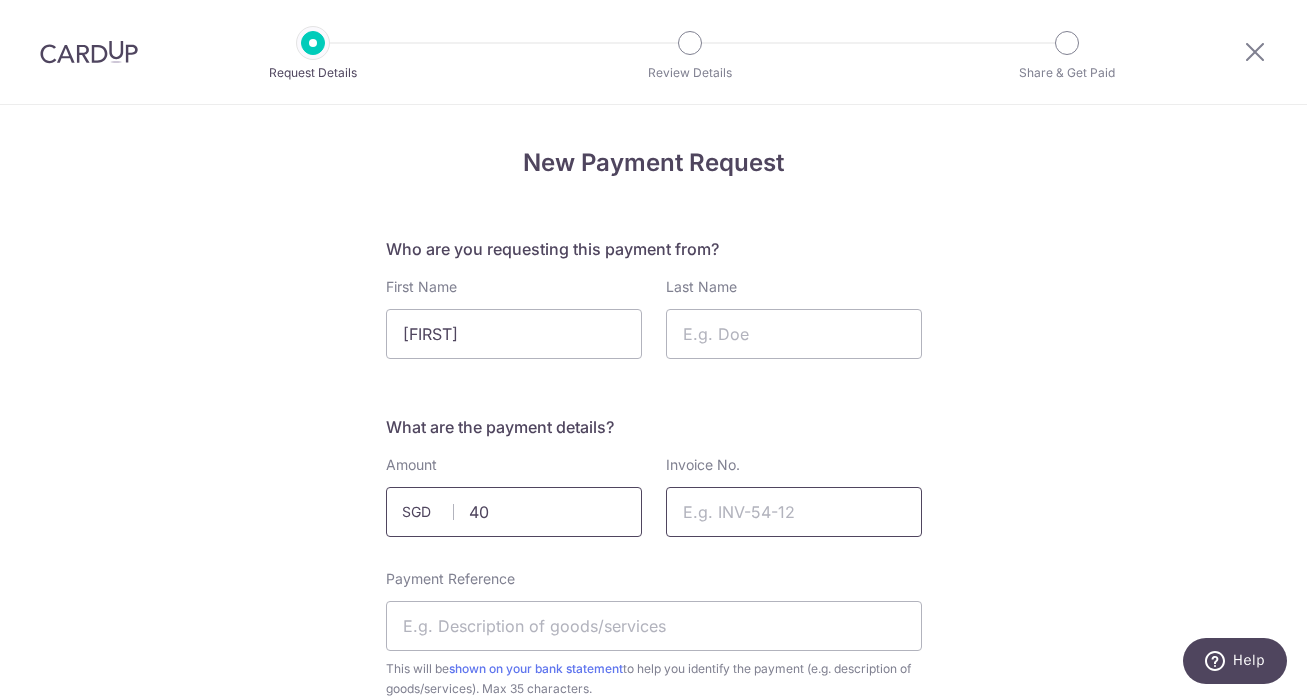 type on "40.00" 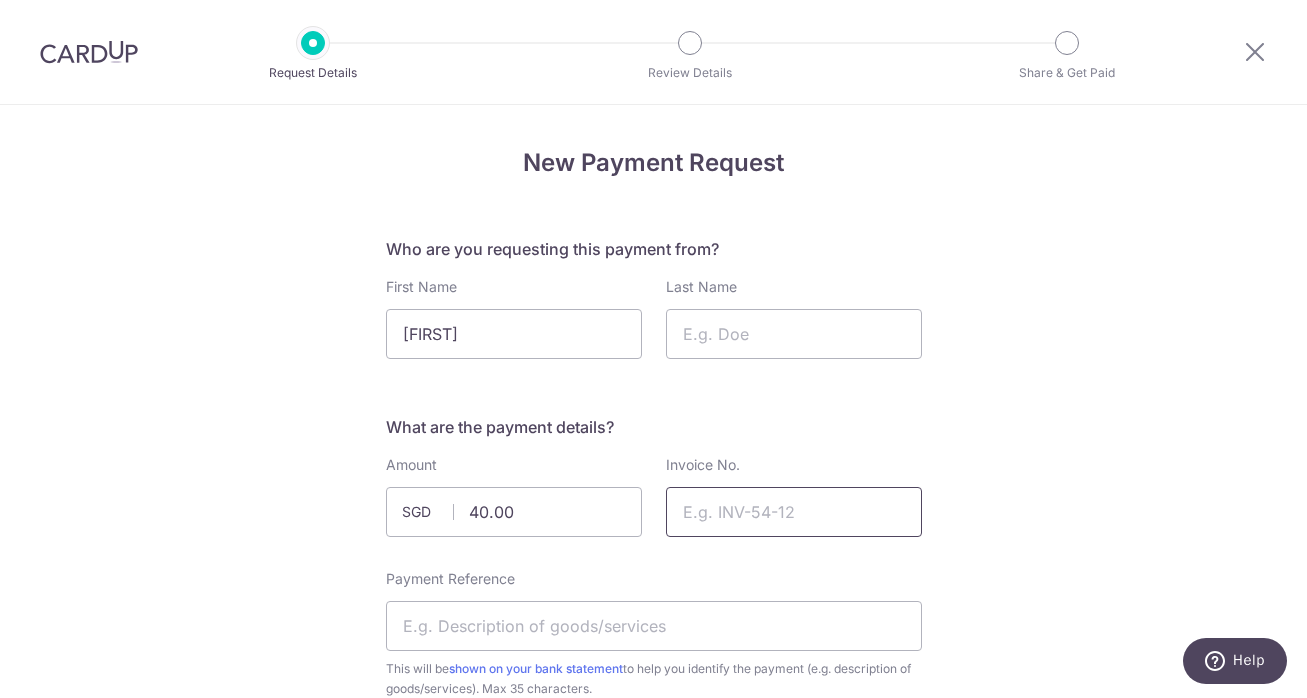 click on "Invoice No." at bounding box center (794, 512) 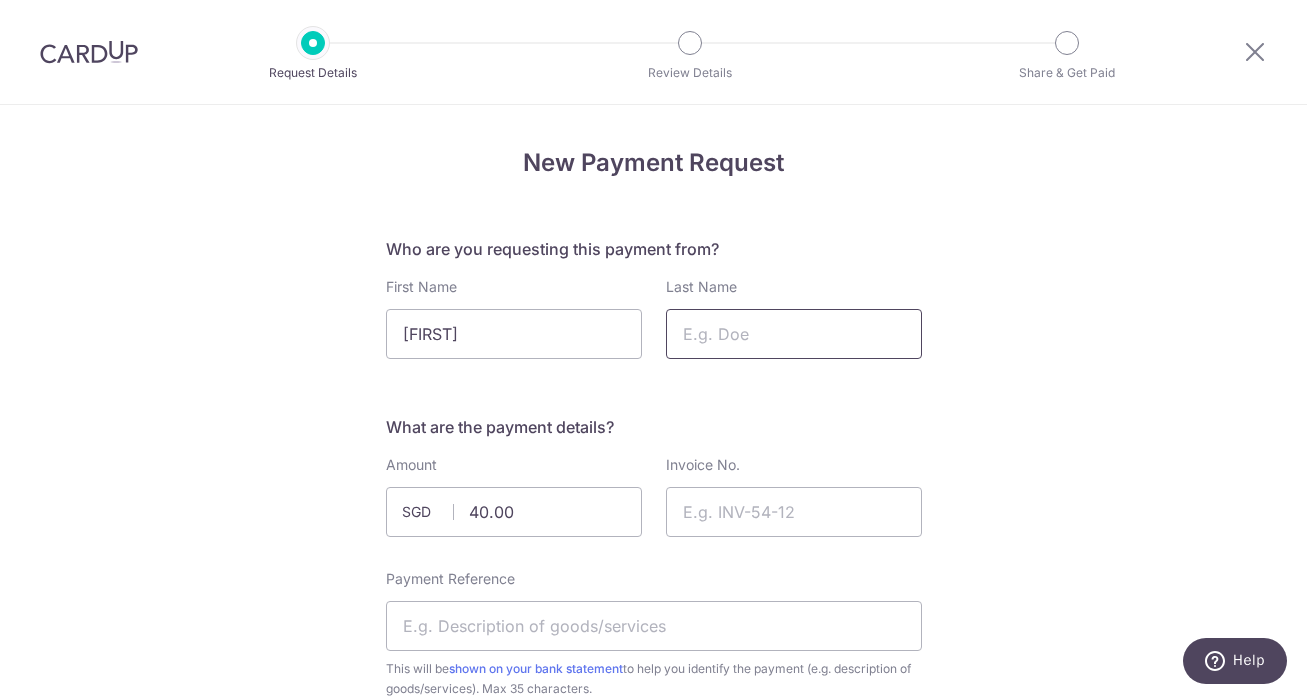 click on "Last Name" at bounding box center (794, 334) 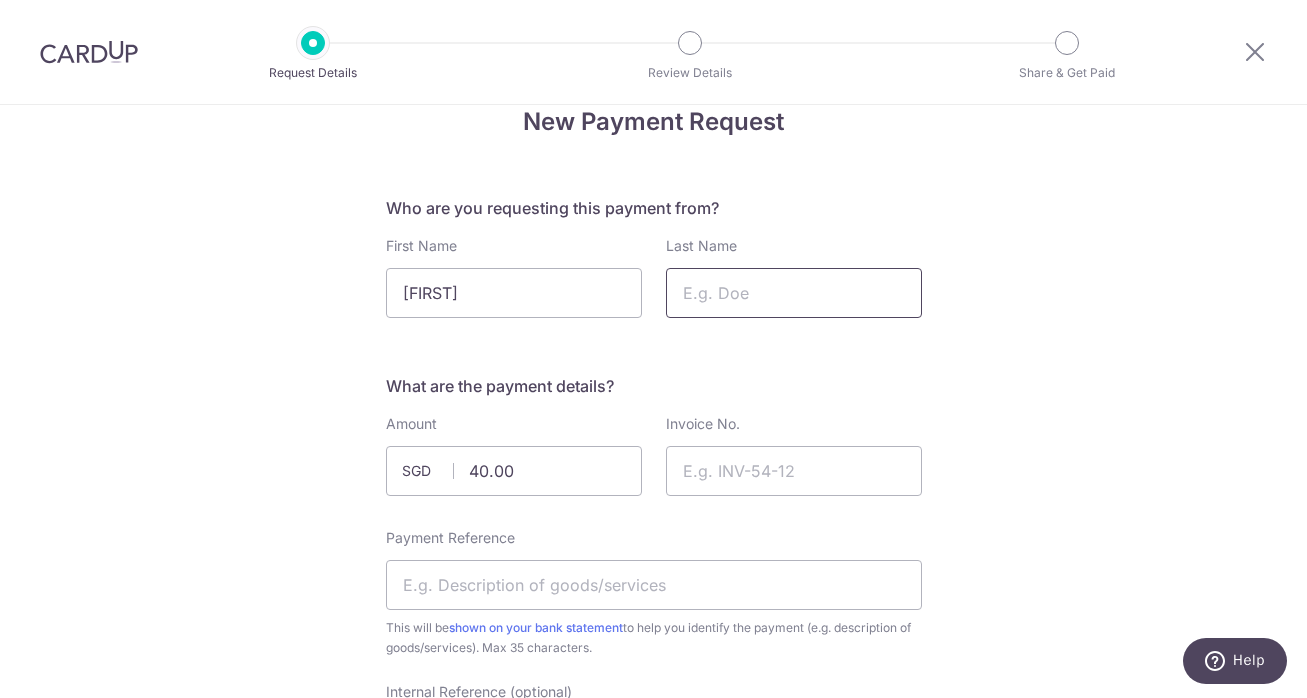 scroll, scrollTop: 47, scrollLeft: 0, axis: vertical 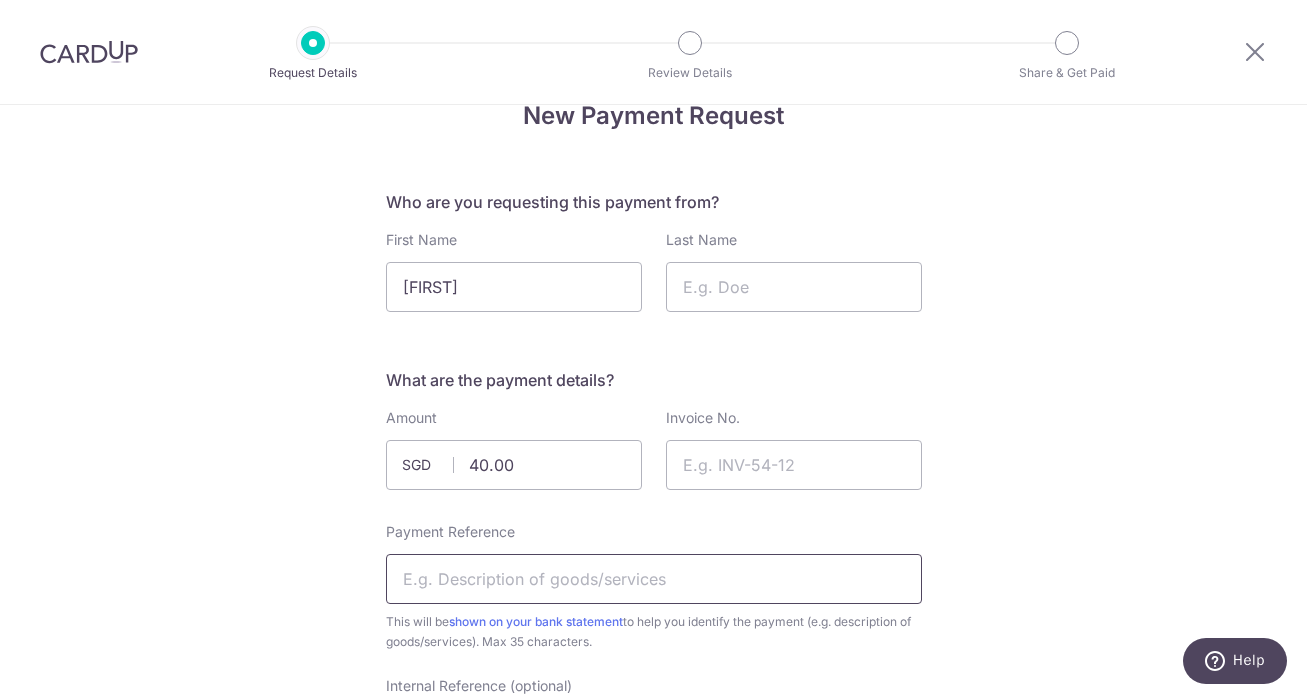click on "Payment Reference" at bounding box center [654, 579] 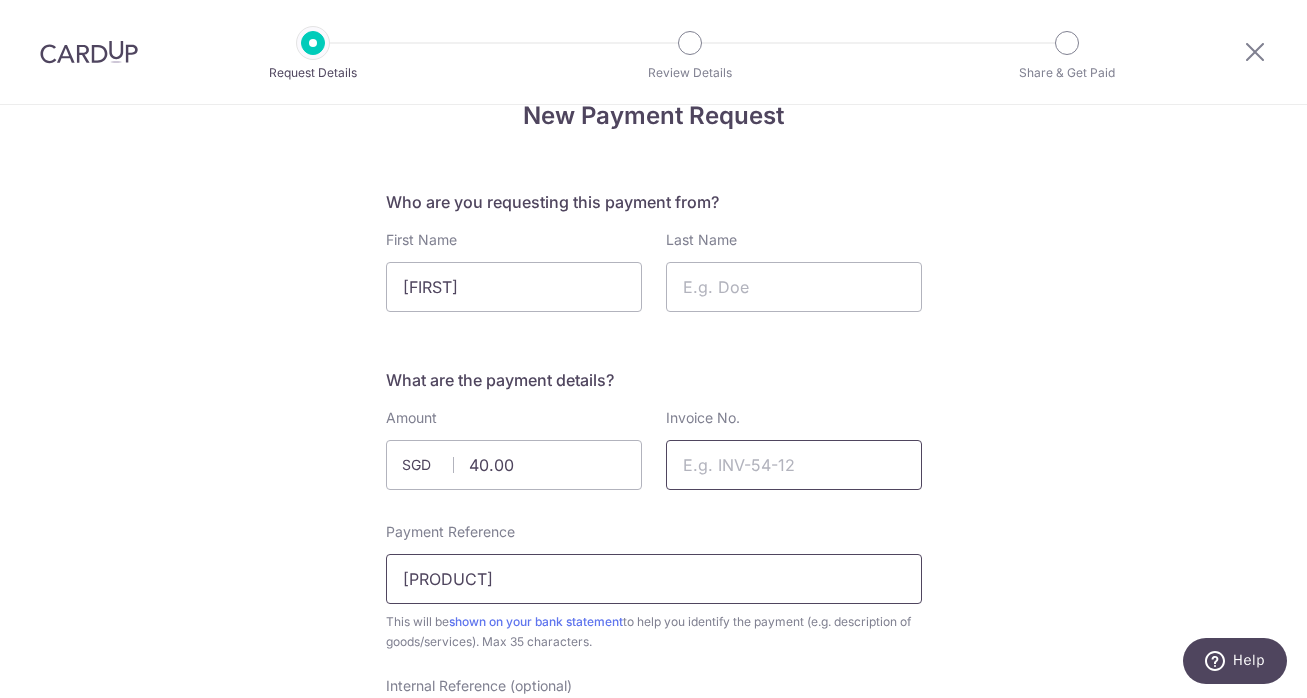 type on "[PRODUCT]" 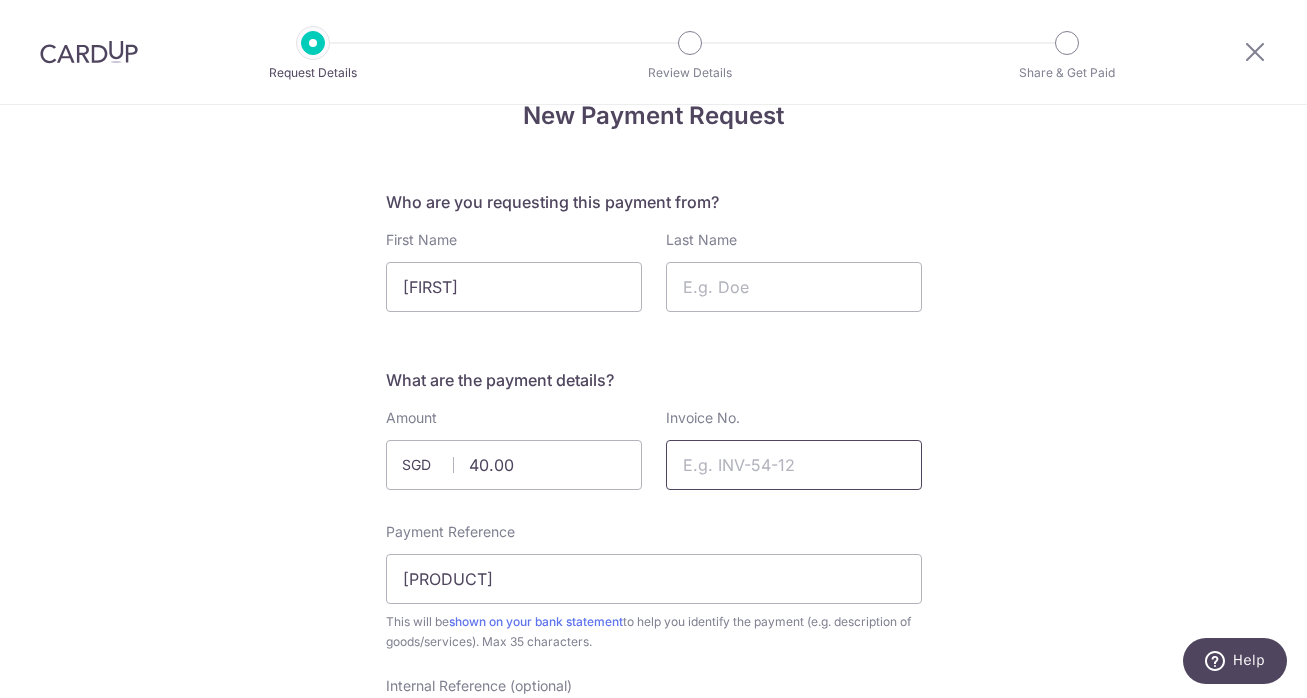 click on "Invoice No." at bounding box center (794, 465) 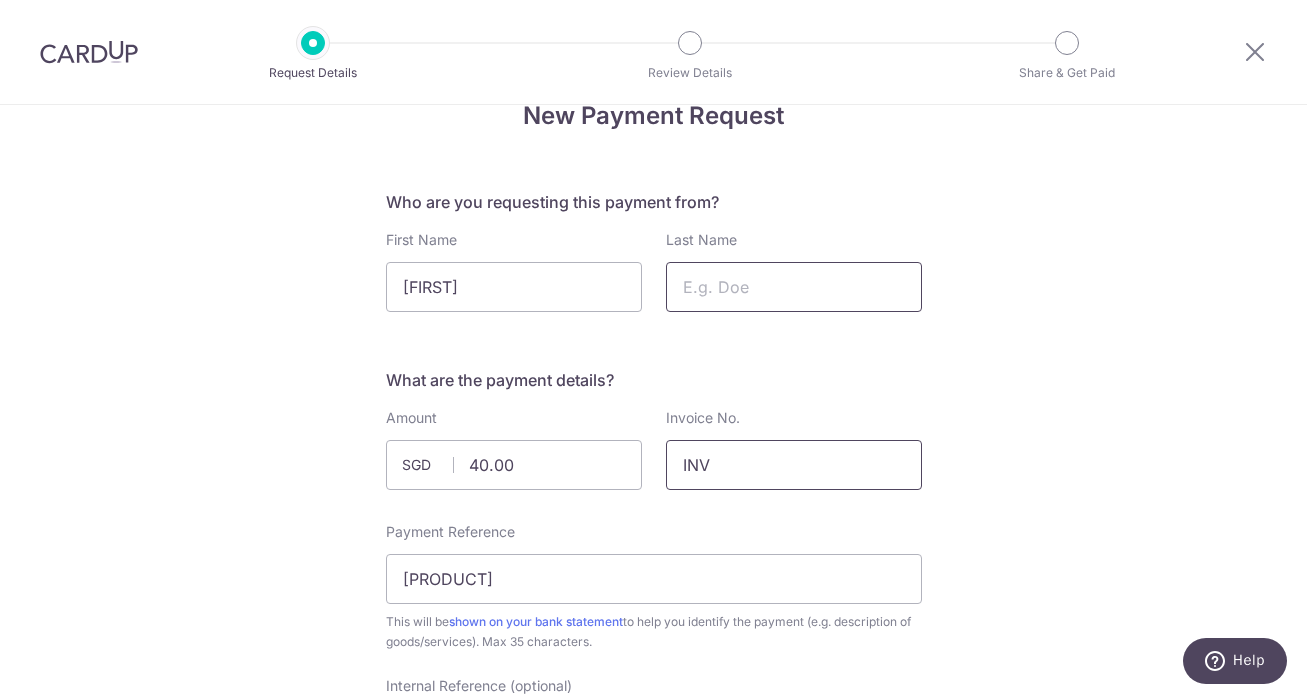 type on "INV" 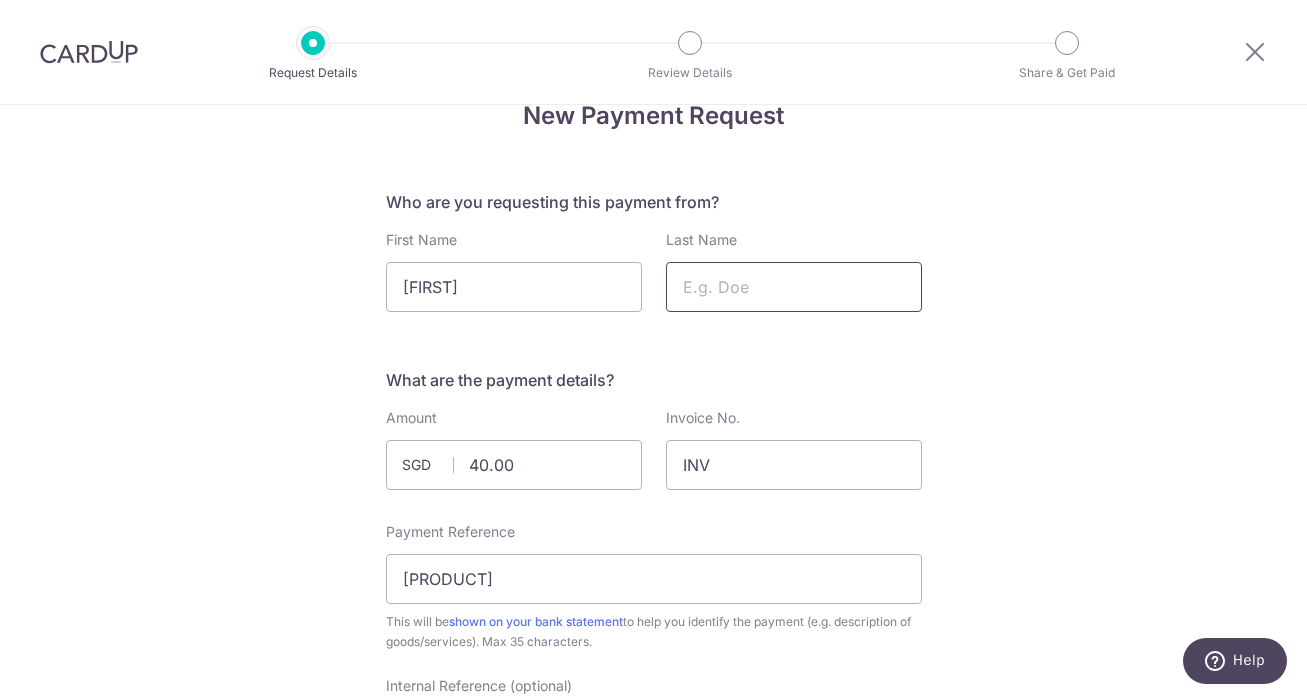 click on "Last Name" at bounding box center [794, 287] 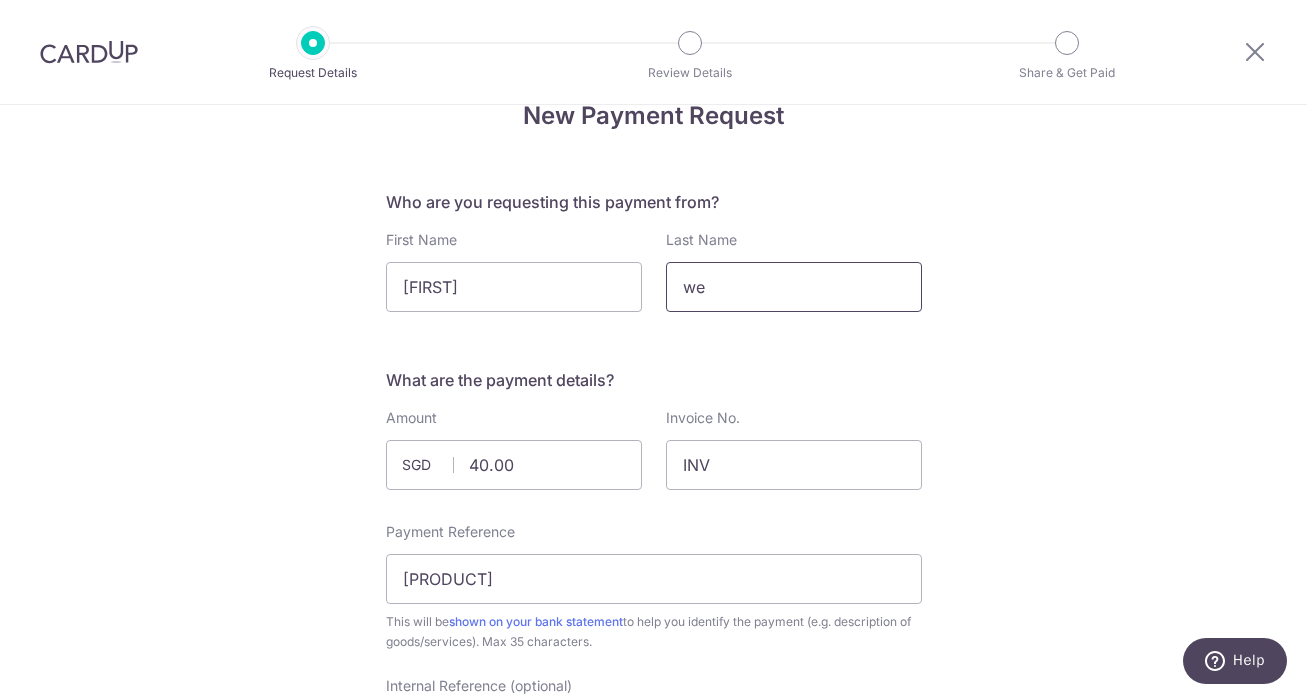 type on "w" 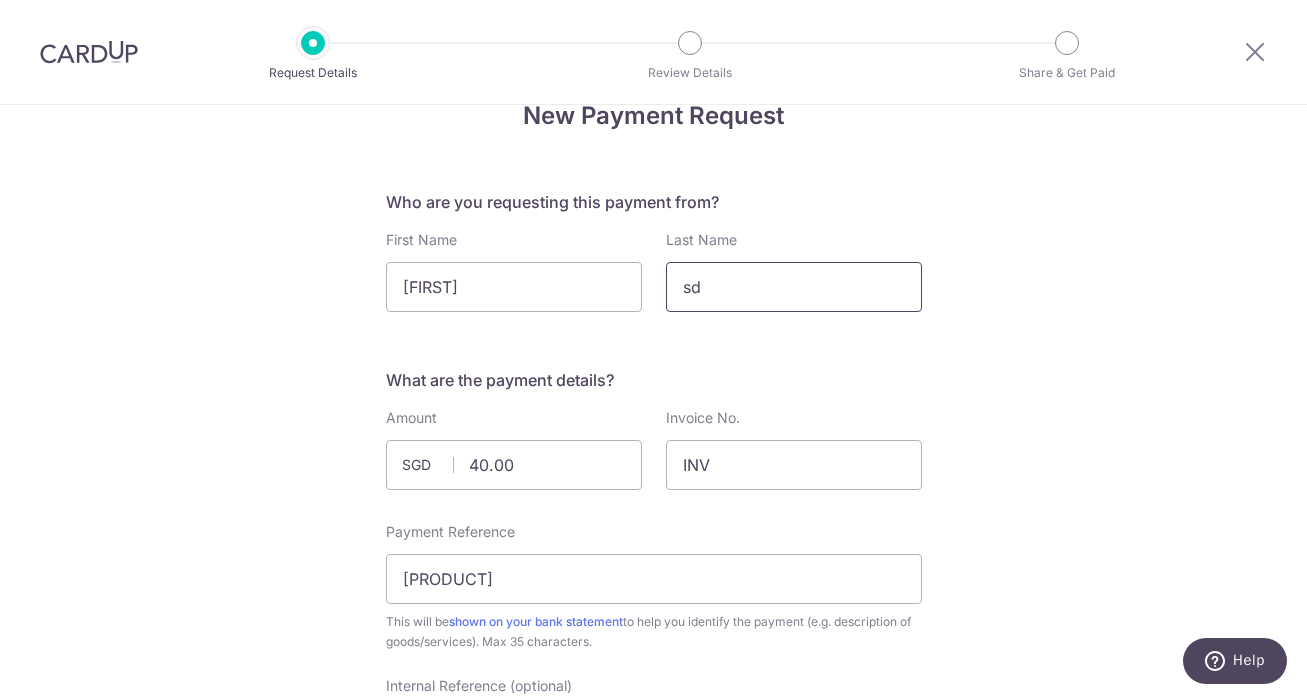 type on "s" 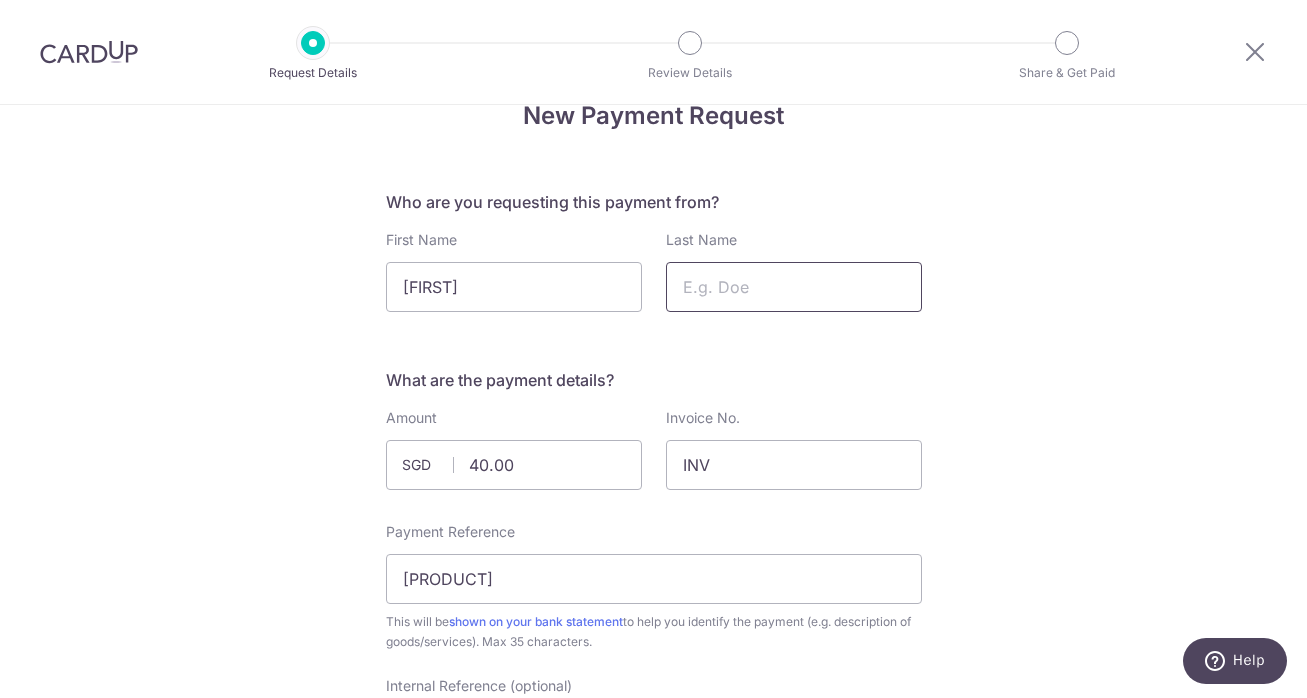 type on "S" 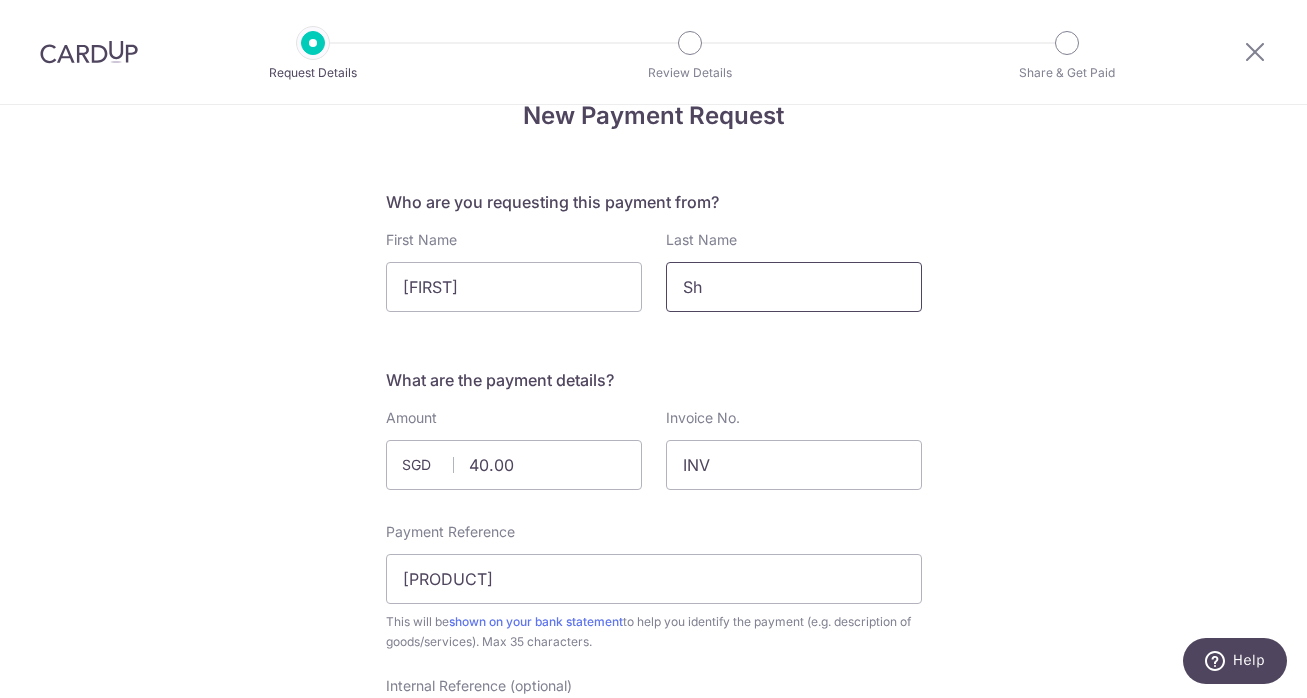 type on "S" 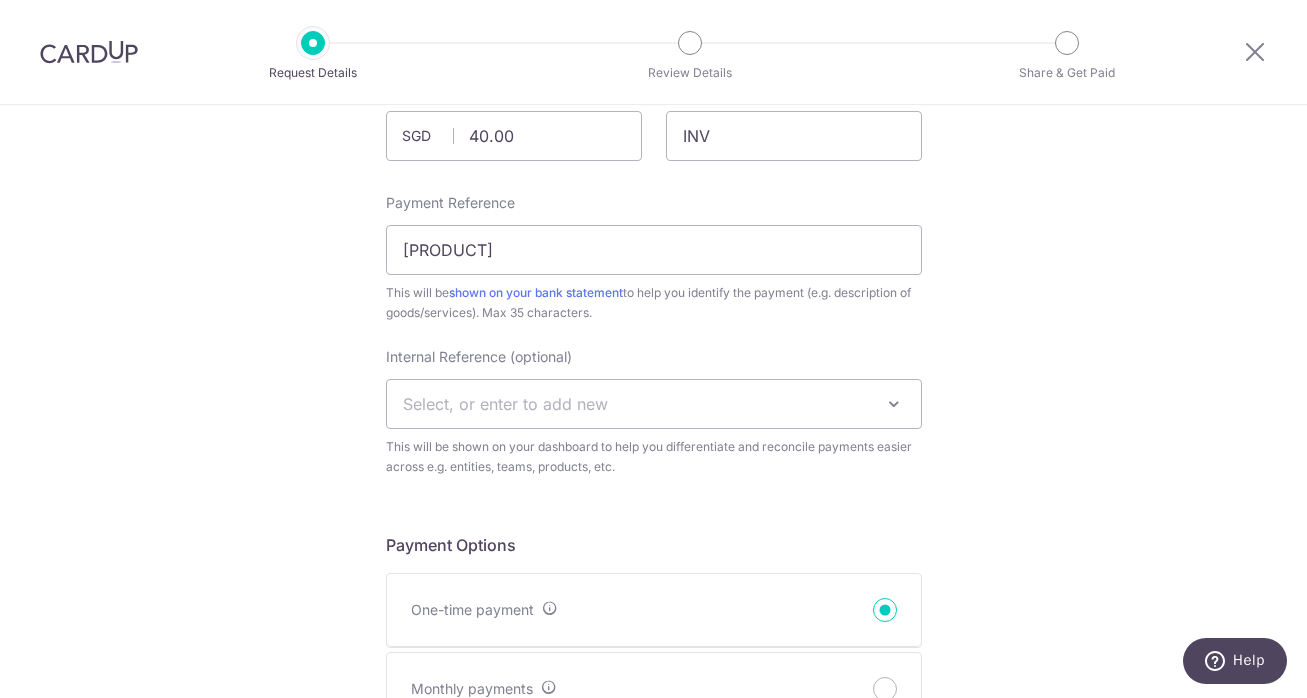 scroll, scrollTop: 382, scrollLeft: 0, axis: vertical 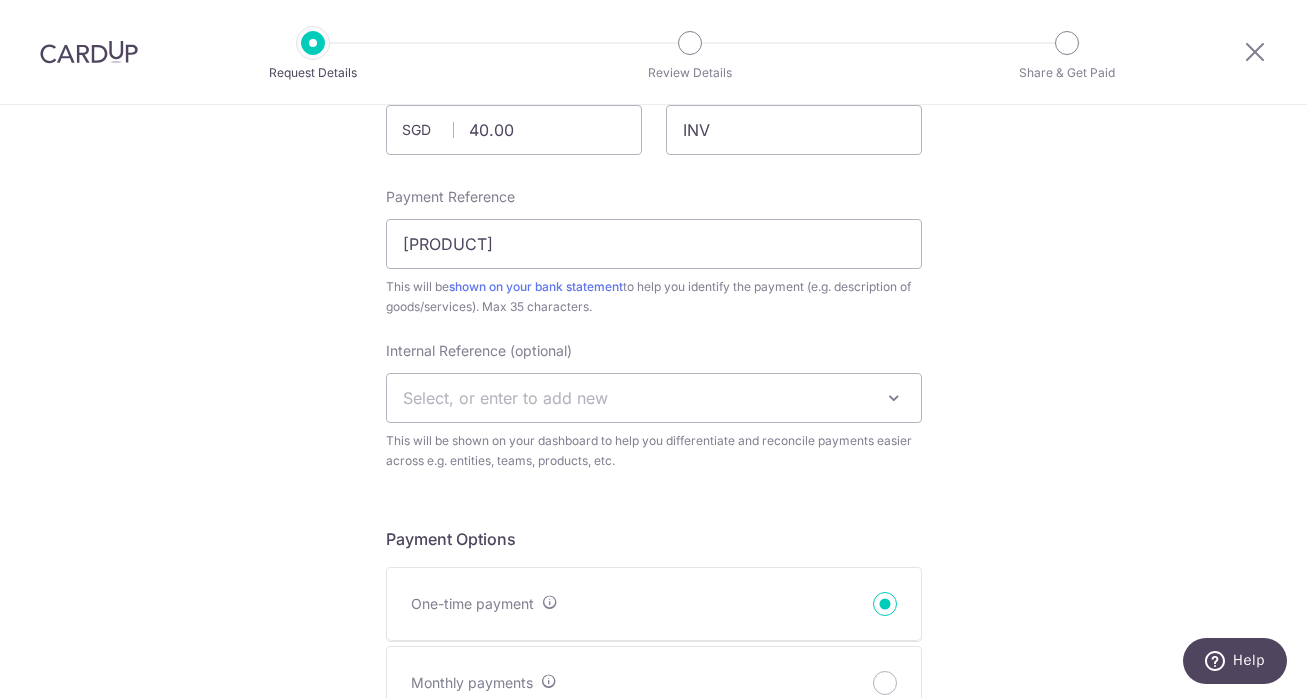 type on "Ms" 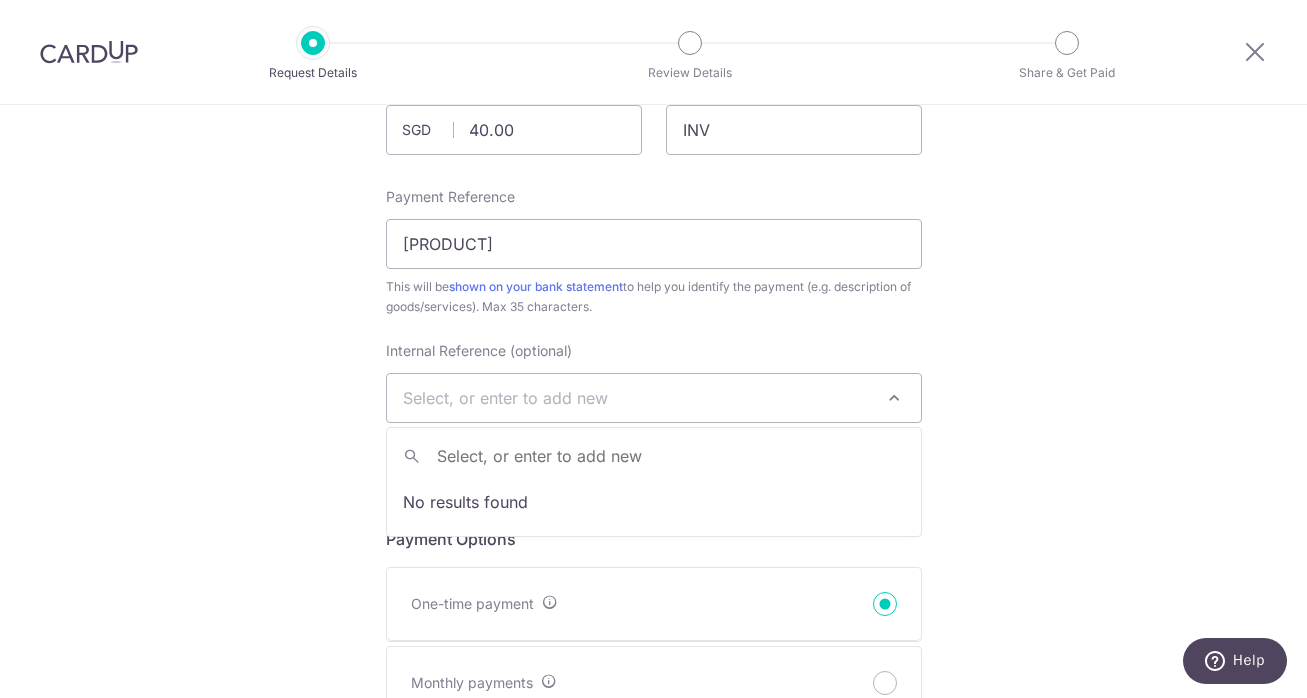 click on "Select, or enter to add new" at bounding box center [654, 398] 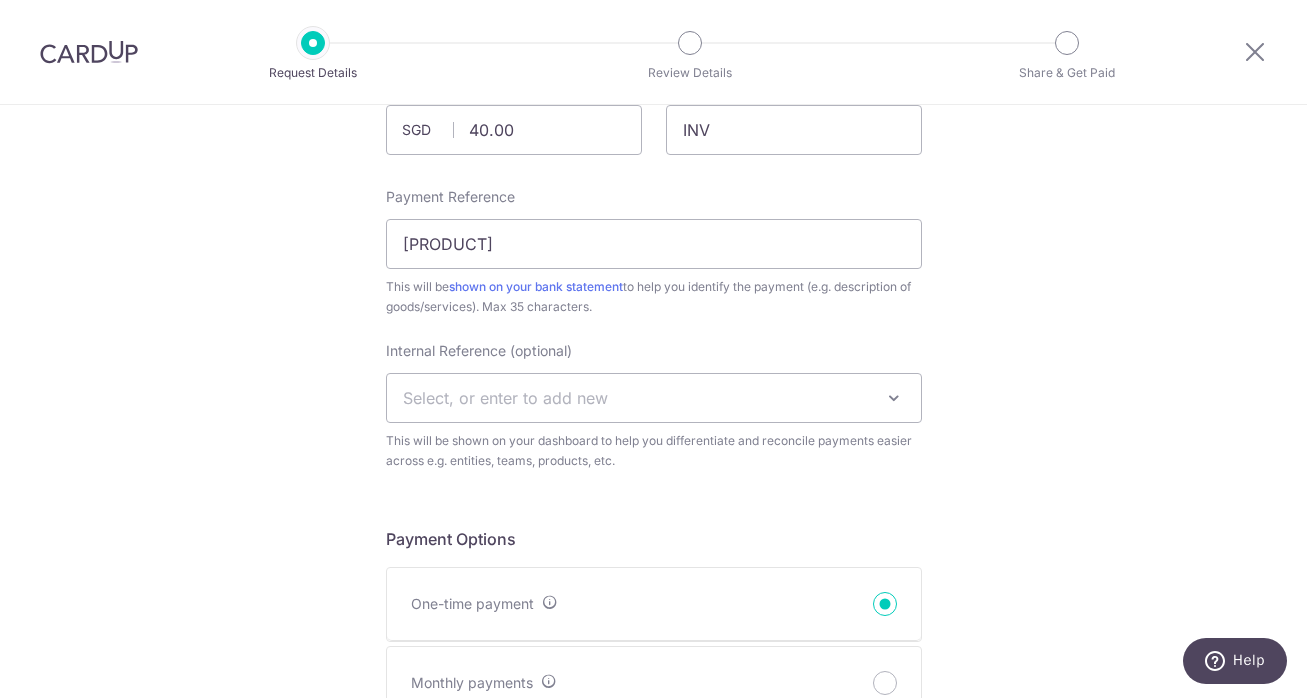 click on "New Payment Request
Who are you requesting this payment from?
First Name
[FIRST]
Last Name
[LAST]
What are the payment details?
Amount
40.00
SGD
Invoice No.
INV
Payment Reference
[PRODUCT]
This will be  shown on your bank statement
1" at bounding box center [653, 800] 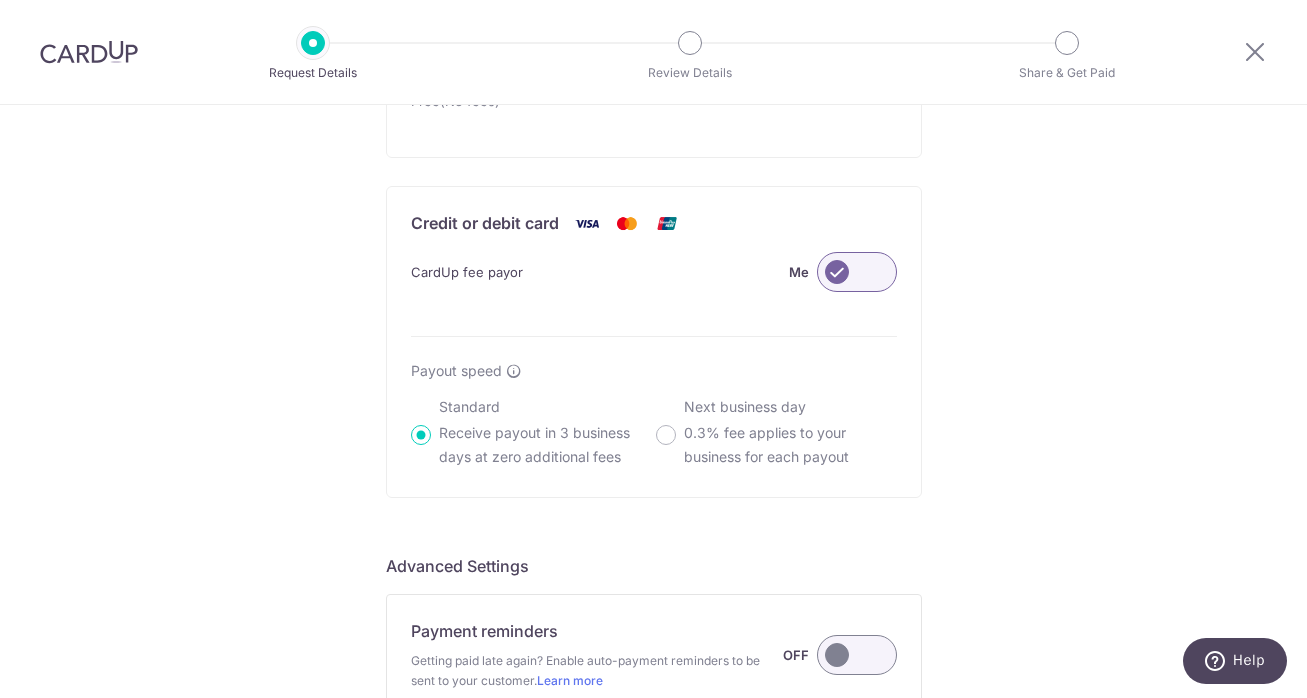 scroll, scrollTop: 1302, scrollLeft: 0, axis: vertical 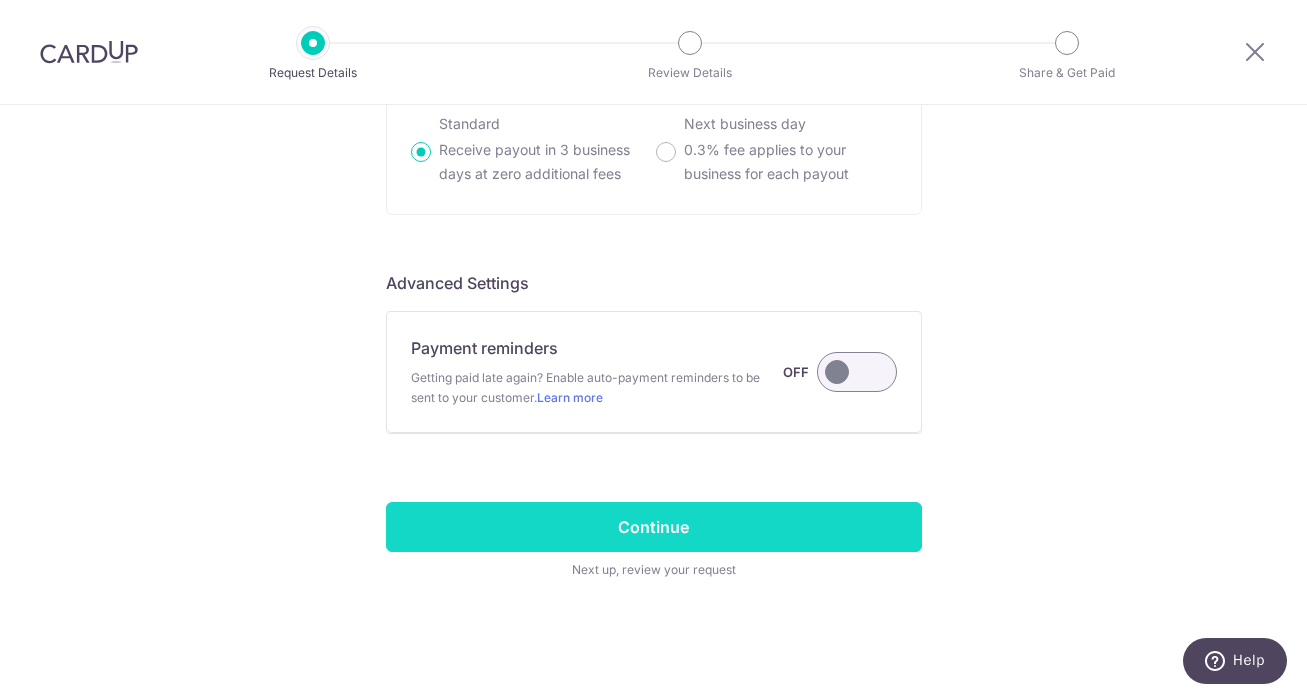 click on "Continue" at bounding box center (654, 527) 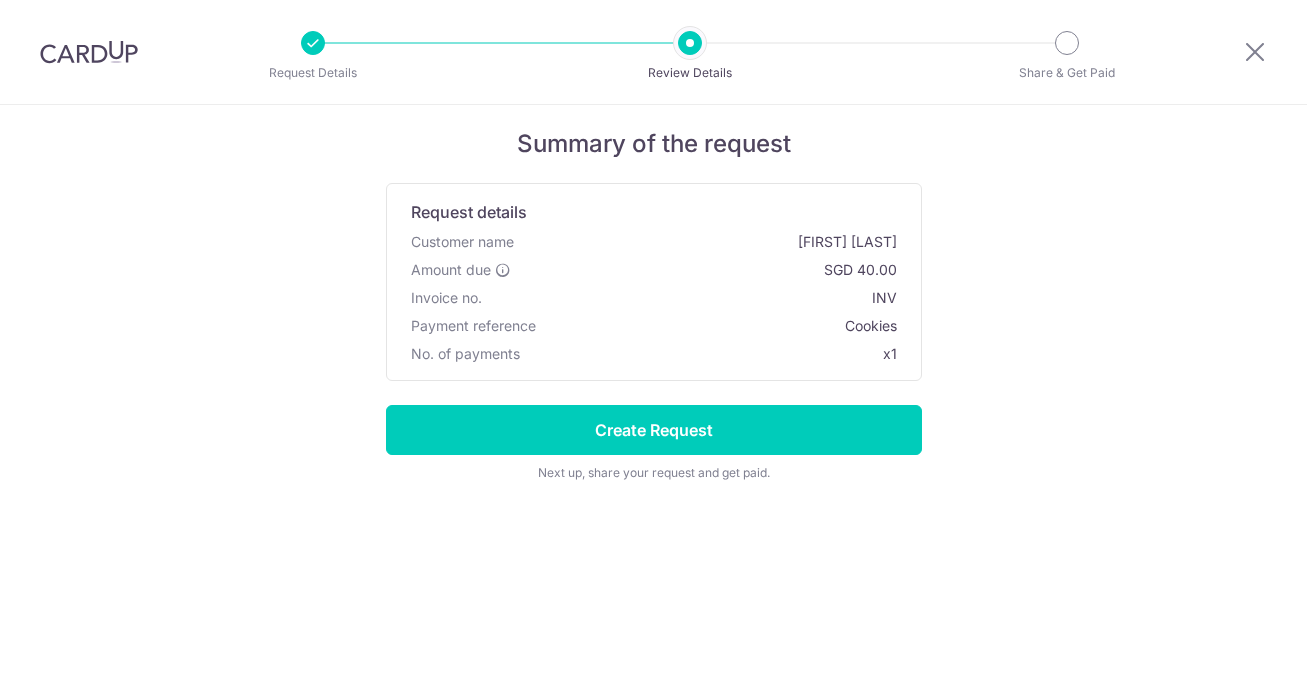 scroll, scrollTop: 0, scrollLeft: 0, axis: both 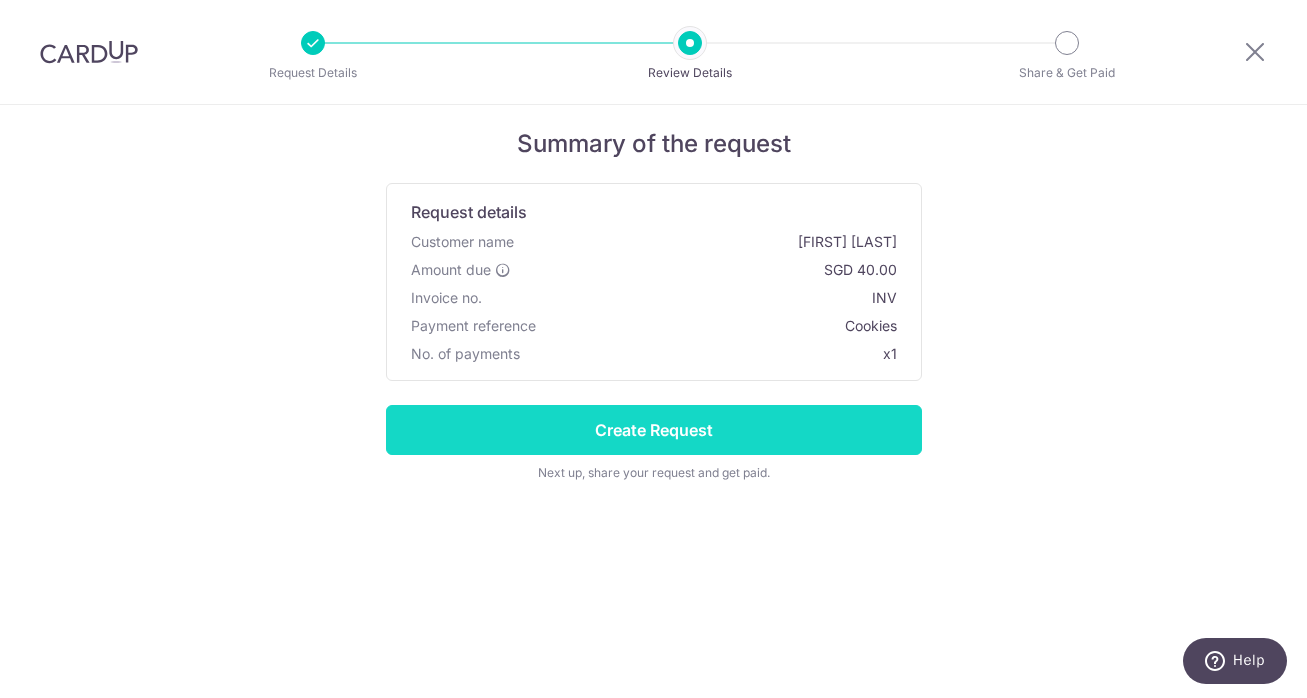 click on "Create Request" at bounding box center [654, 430] 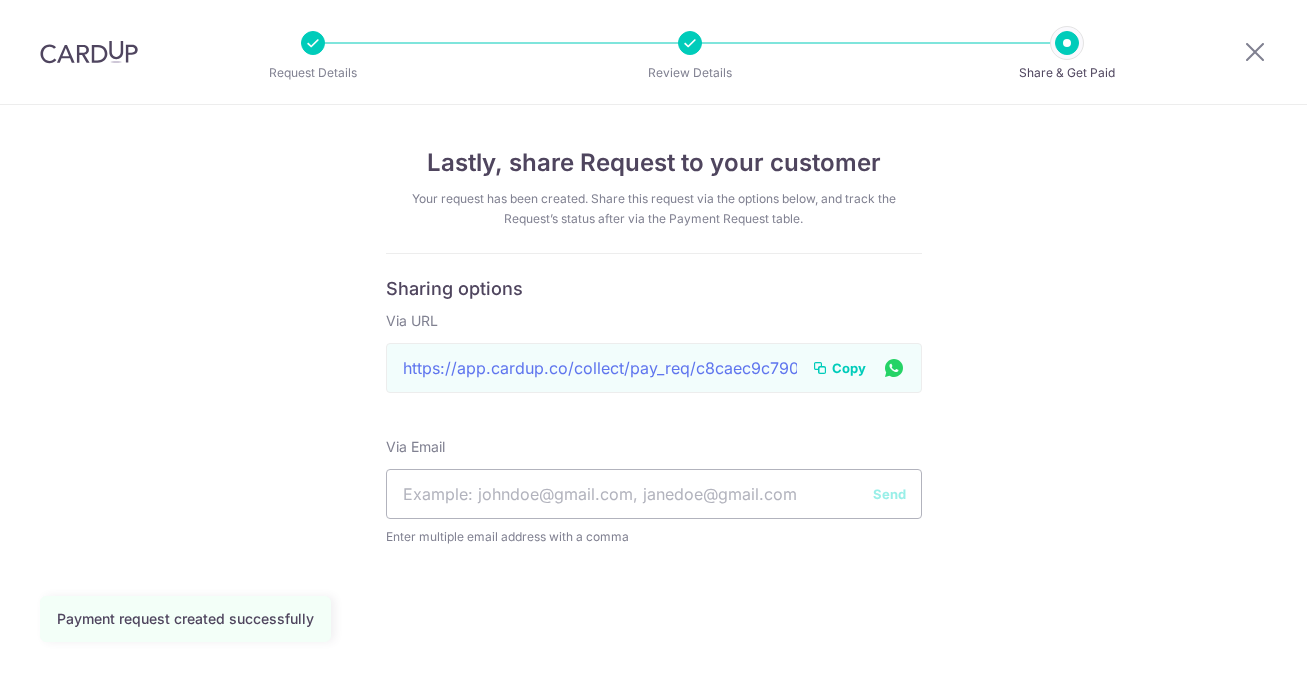 scroll, scrollTop: 0, scrollLeft: 0, axis: both 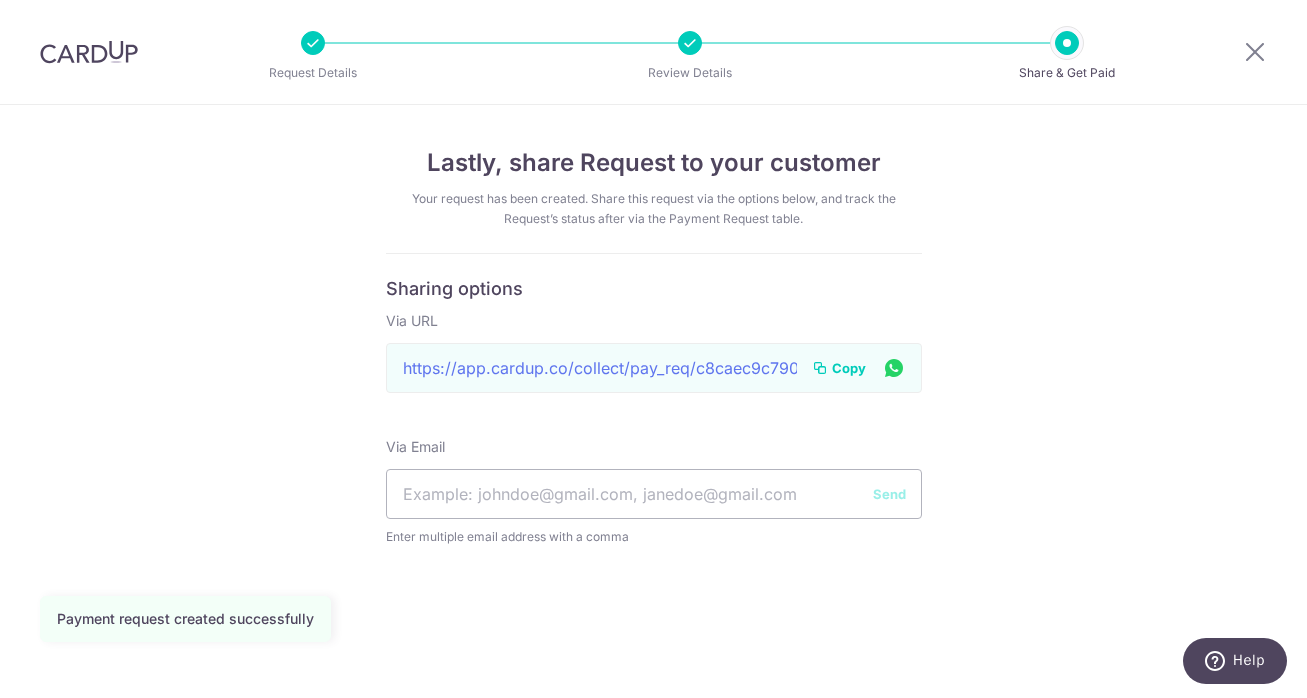click on "Copy" at bounding box center (849, 368) 